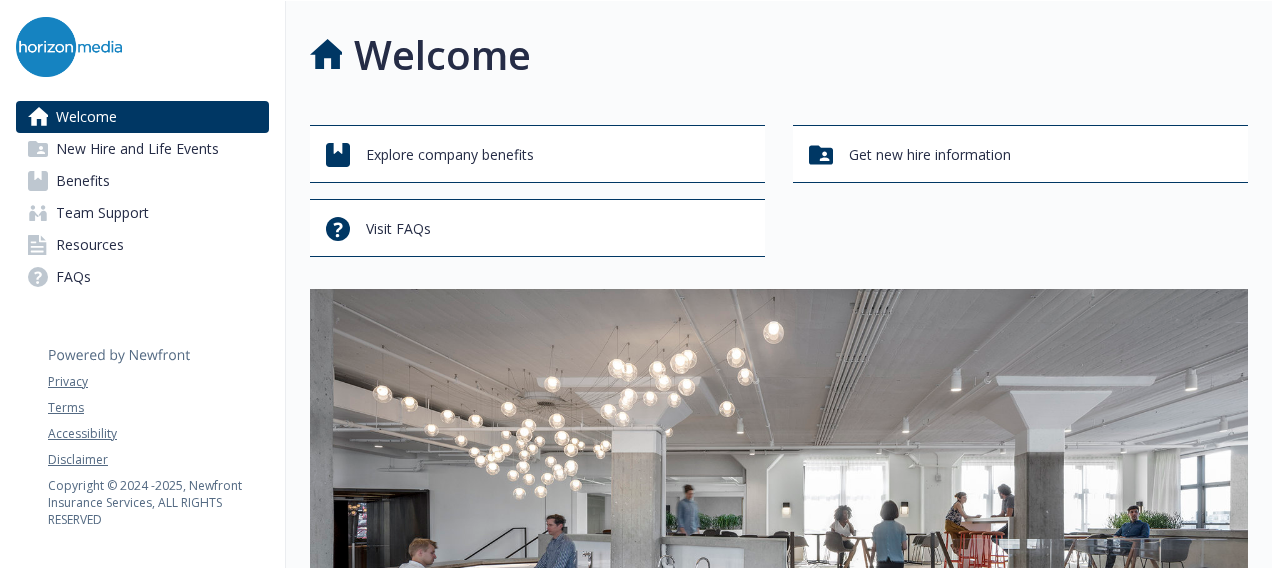 scroll, scrollTop: 0, scrollLeft: 0, axis: both 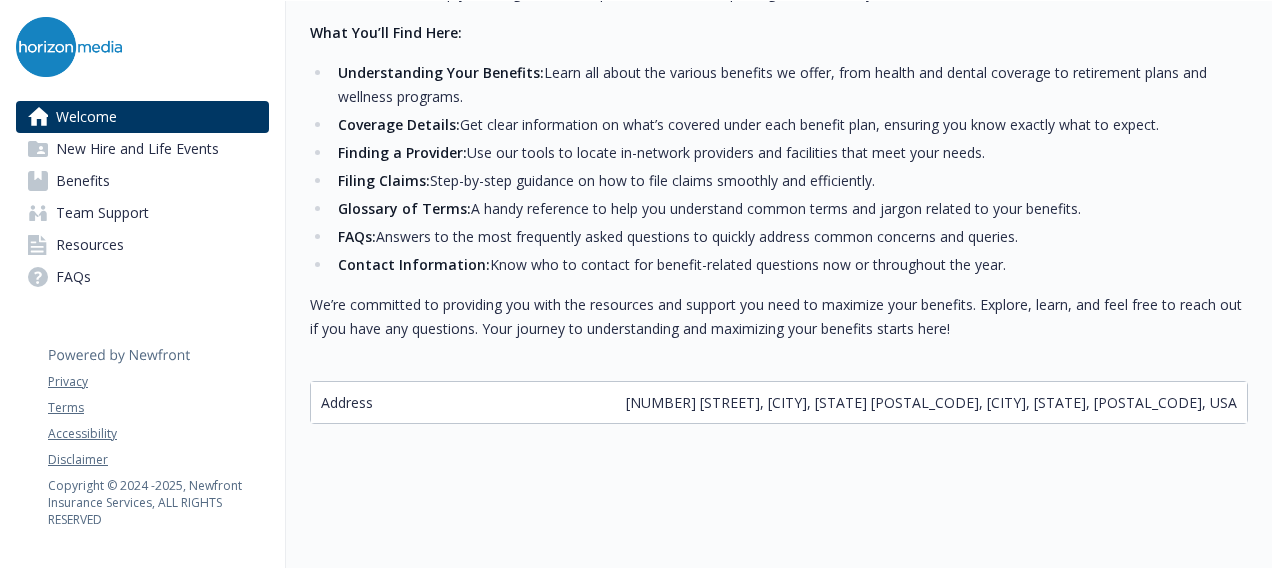 click on "New Hire and Life Events" at bounding box center [137, 149] 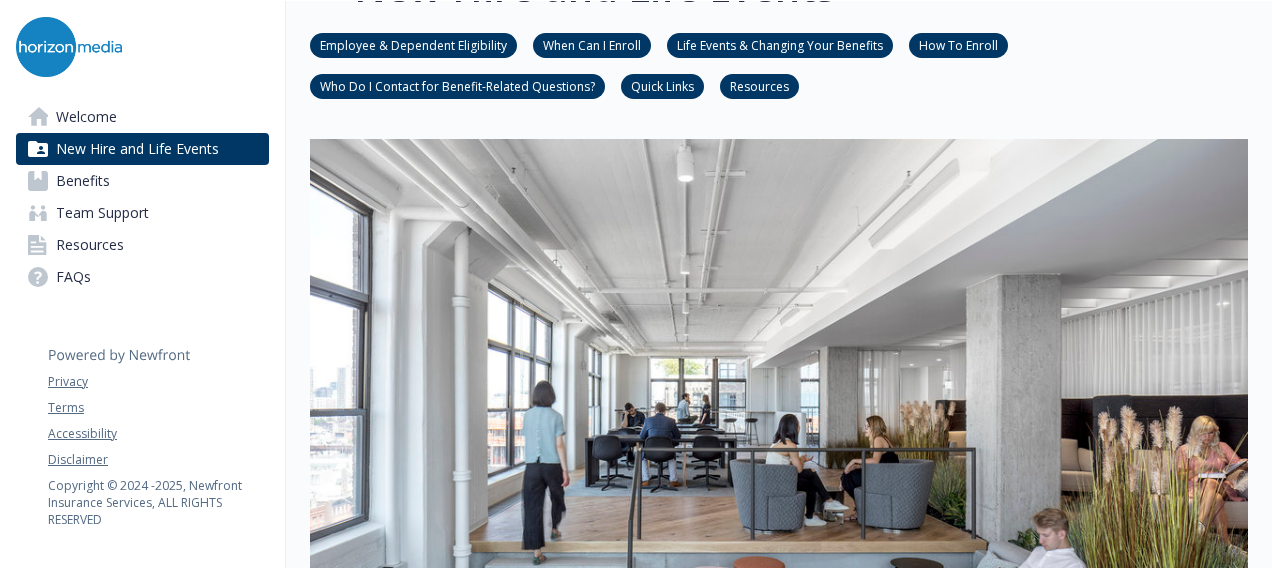 scroll, scrollTop: 100, scrollLeft: 0, axis: vertical 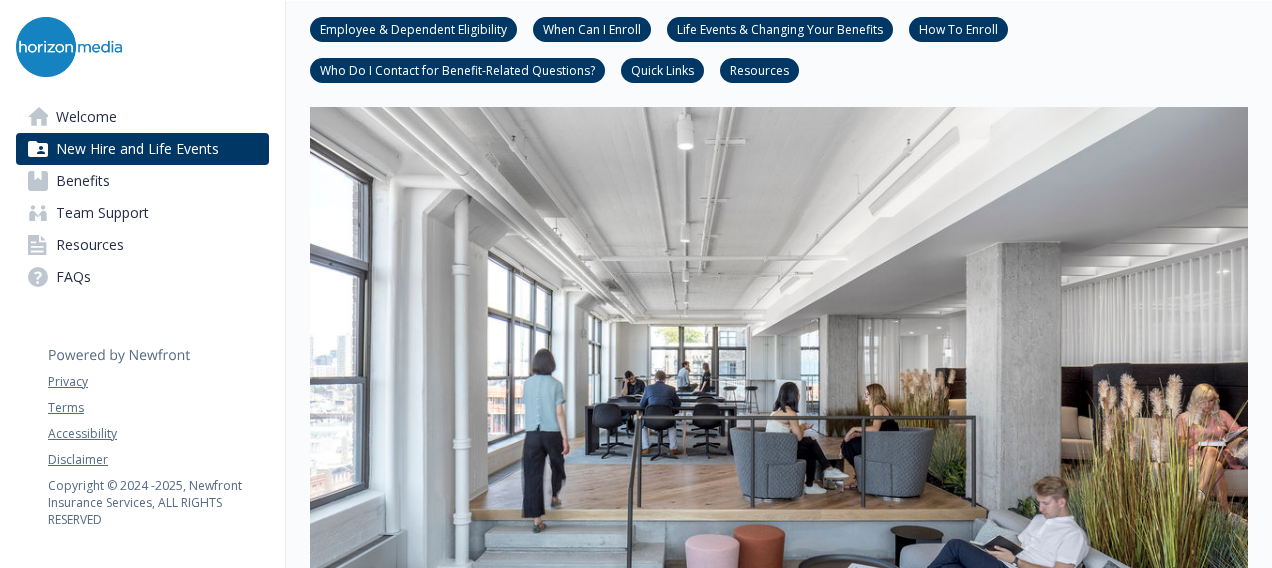 click on "Benefits" at bounding box center (142, 181) 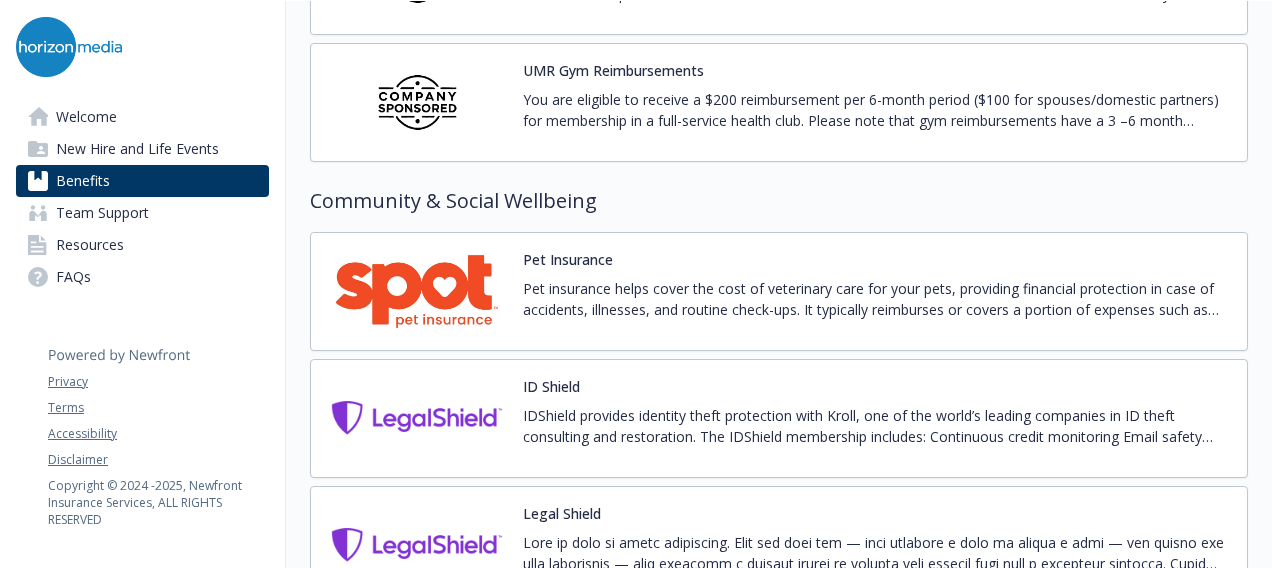 scroll, scrollTop: 5100, scrollLeft: 0, axis: vertical 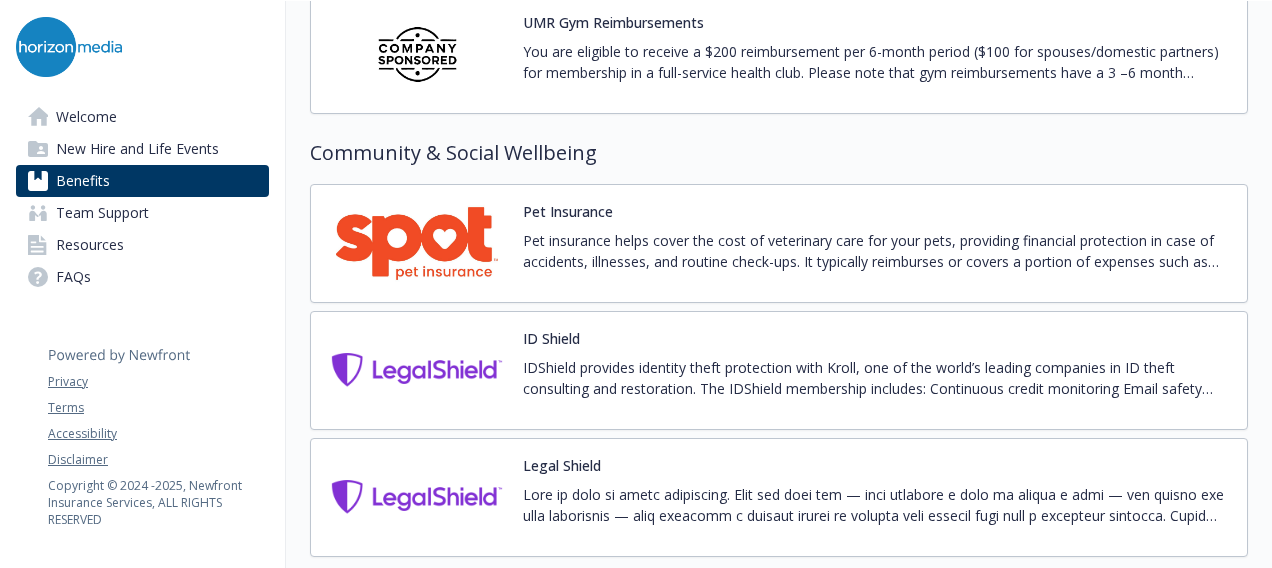 click on "Pet insurance helps cover the cost of veterinary care for your pets, providing financial protection in case of accidents, illnesses, and routine check-ups. It typically reimburses or covers a portion of expenses such as surgeries, medications, or treatments, allowing pet owners to ensure their pets receive the best care without worrying about unexpected costs." at bounding box center (877, 251) 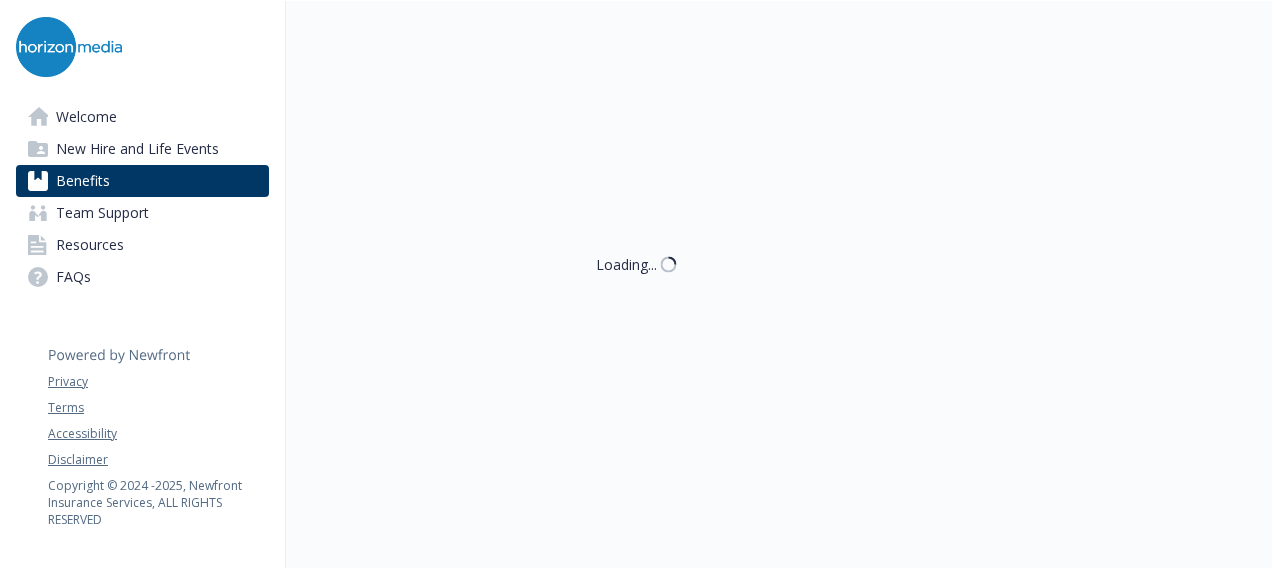 scroll, scrollTop: 5100, scrollLeft: 0, axis: vertical 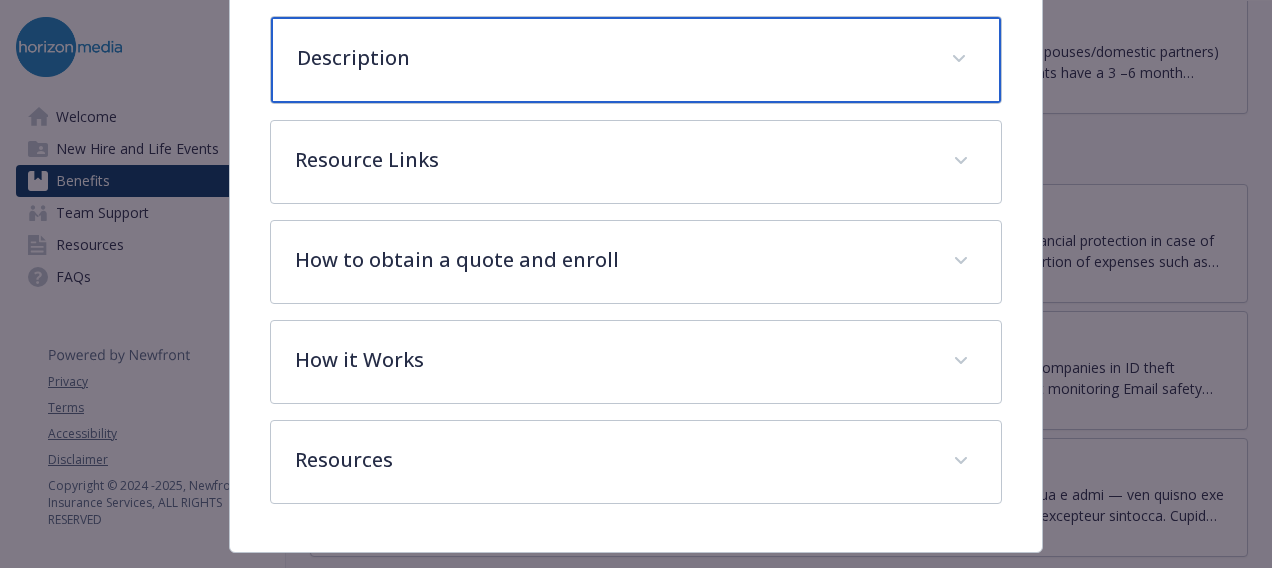 click at bounding box center [959, 59] 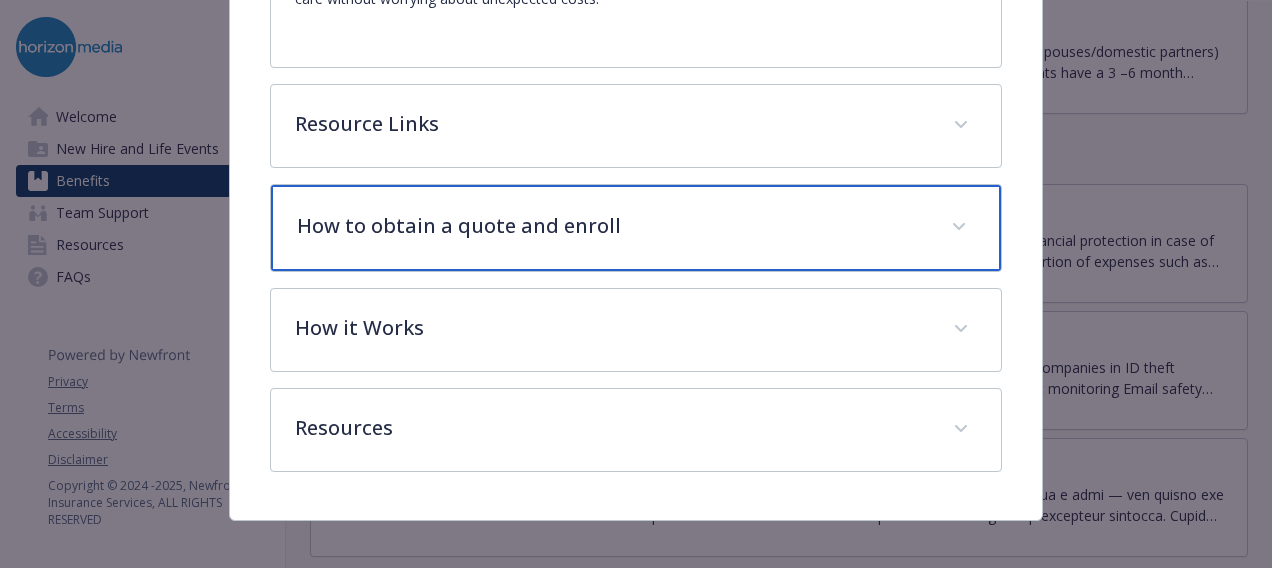 click at bounding box center [959, 227] 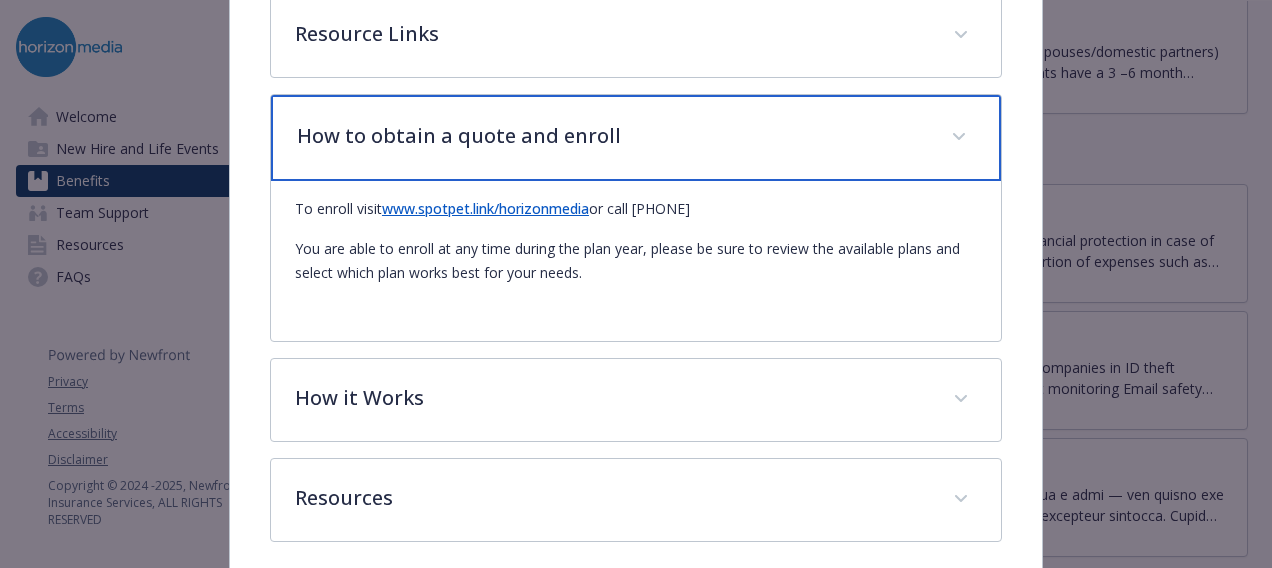 scroll, scrollTop: 1028, scrollLeft: 0, axis: vertical 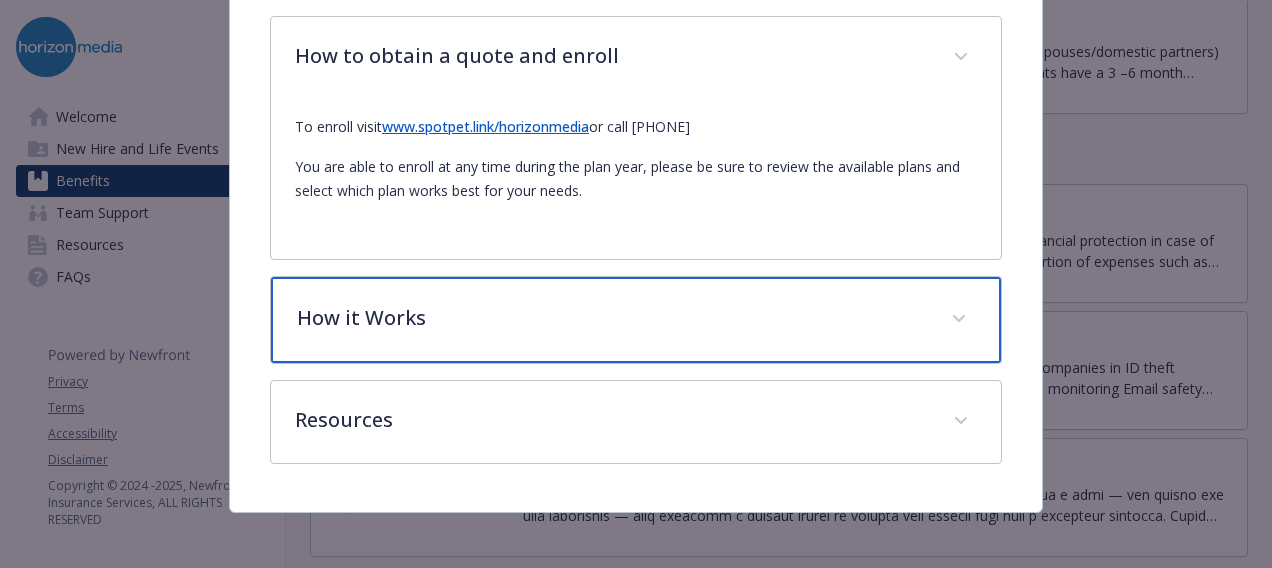 click on "How it Works" at bounding box center (636, 320) 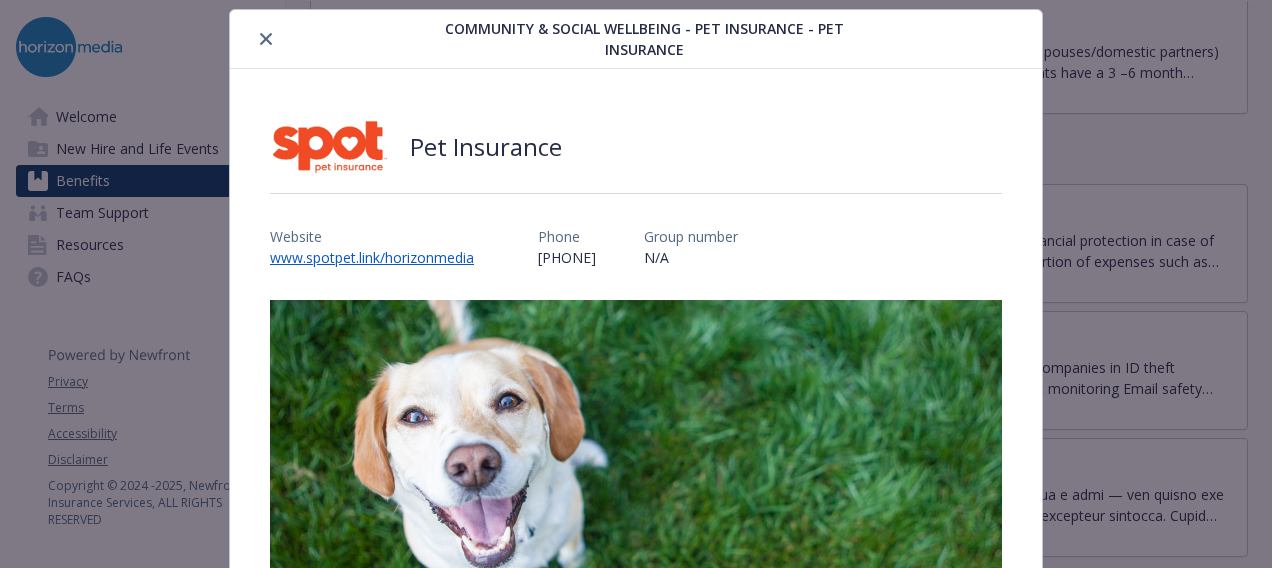 scroll, scrollTop: 0, scrollLeft: 0, axis: both 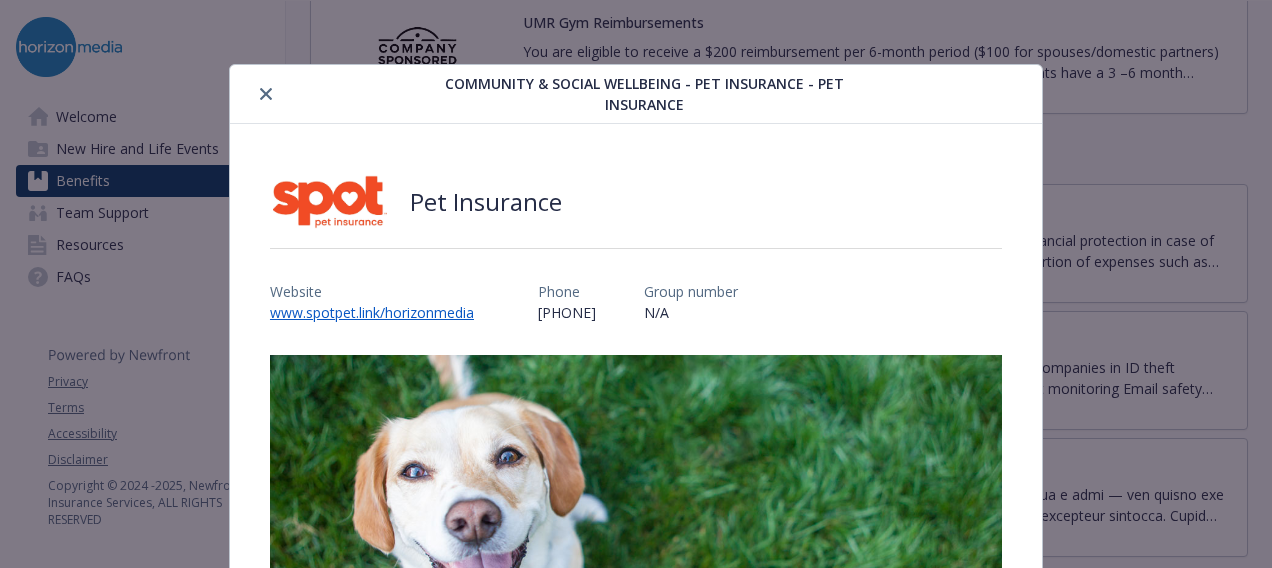 click 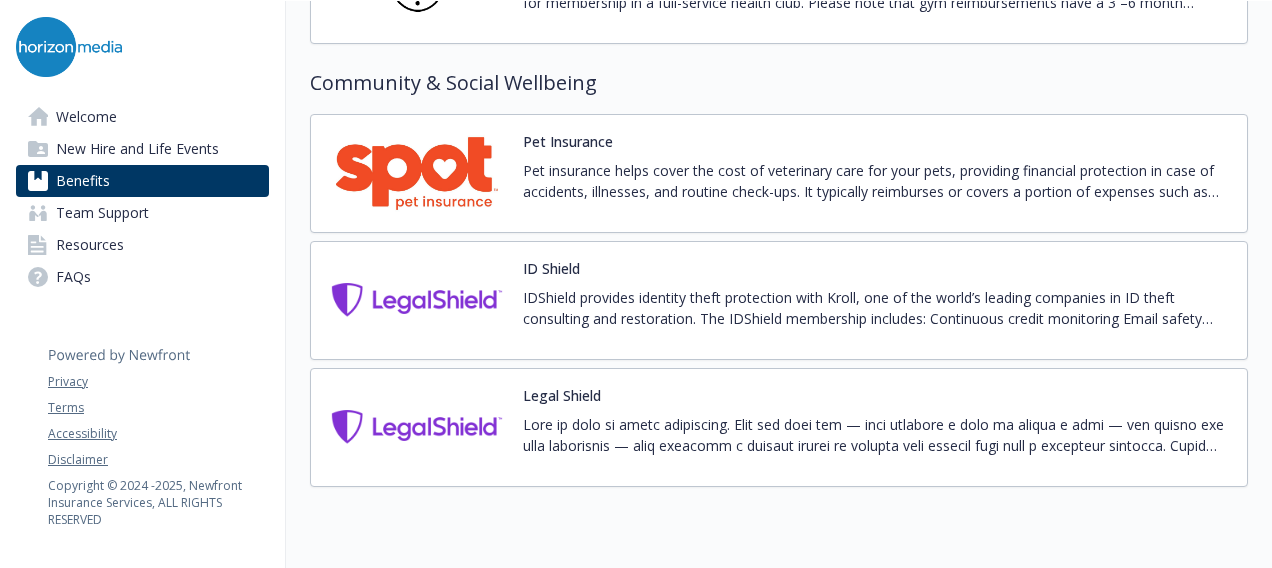 scroll, scrollTop: 5222, scrollLeft: 0, axis: vertical 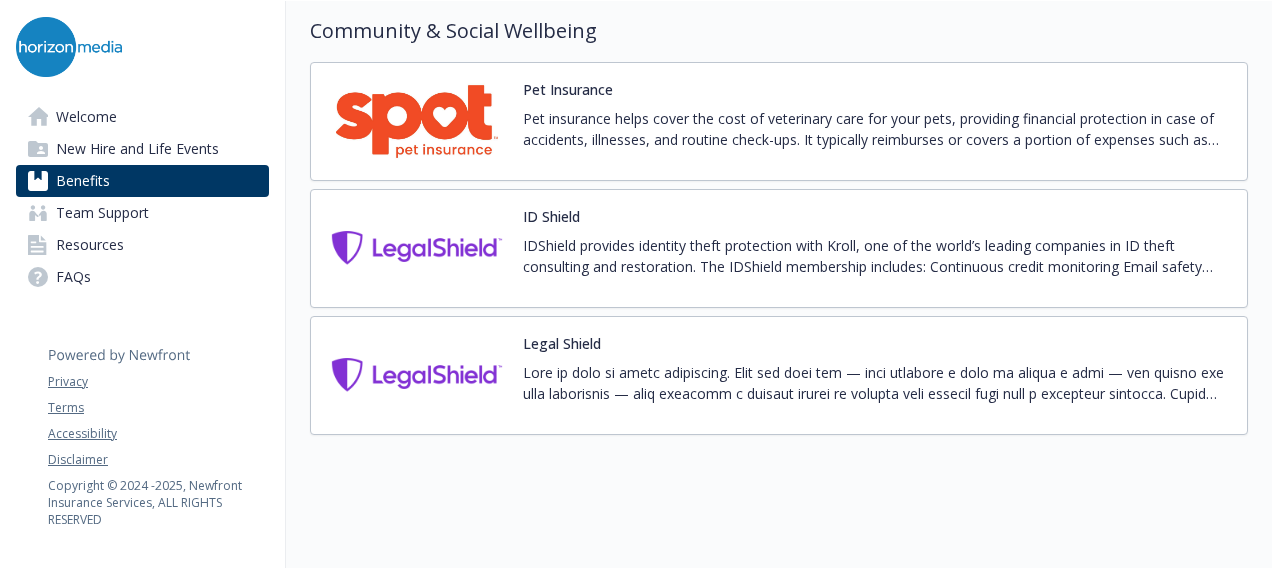 click on "Resources" at bounding box center [90, 245] 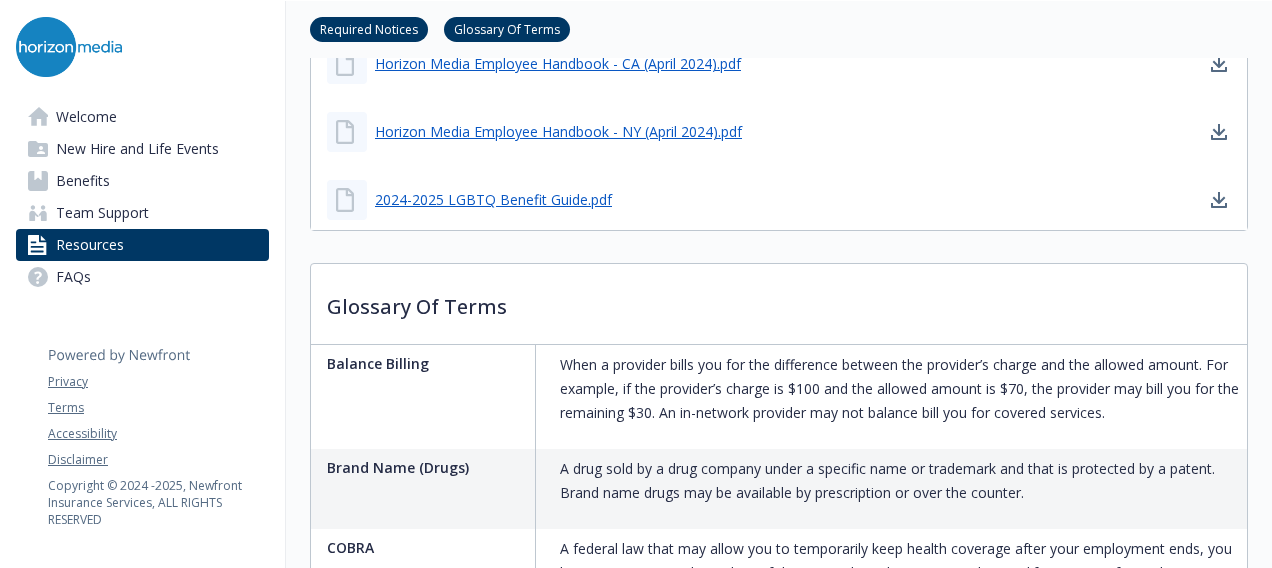 scroll, scrollTop: 1680, scrollLeft: 0, axis: vertical 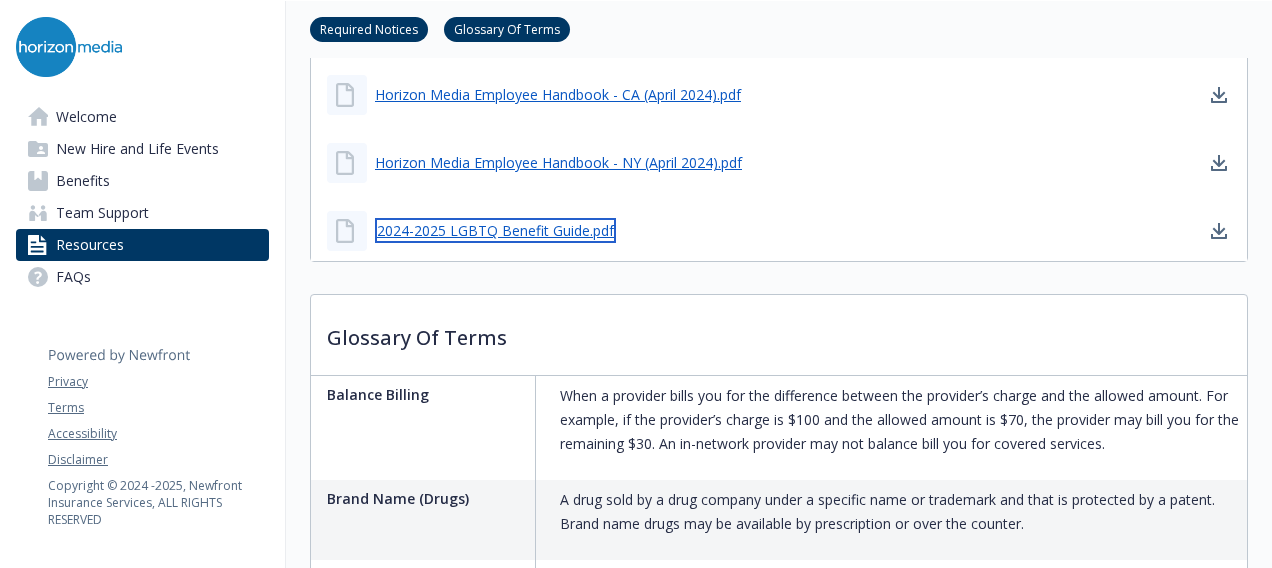 click on "2024-2025 LGBTQ Benefit Guide.pdf" at bounding box center [495, 230] 